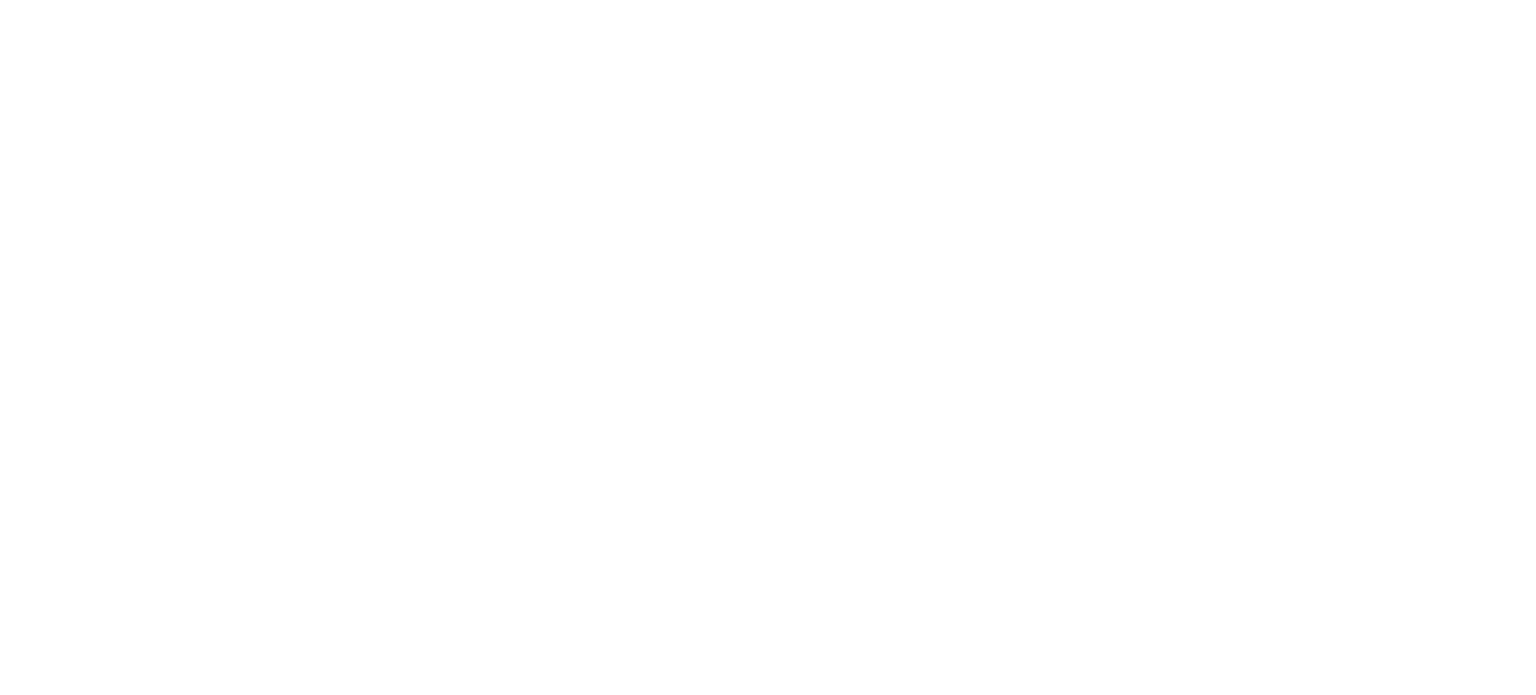 scroll, scrollTop: 0, scrollLeft: 0, axis: both 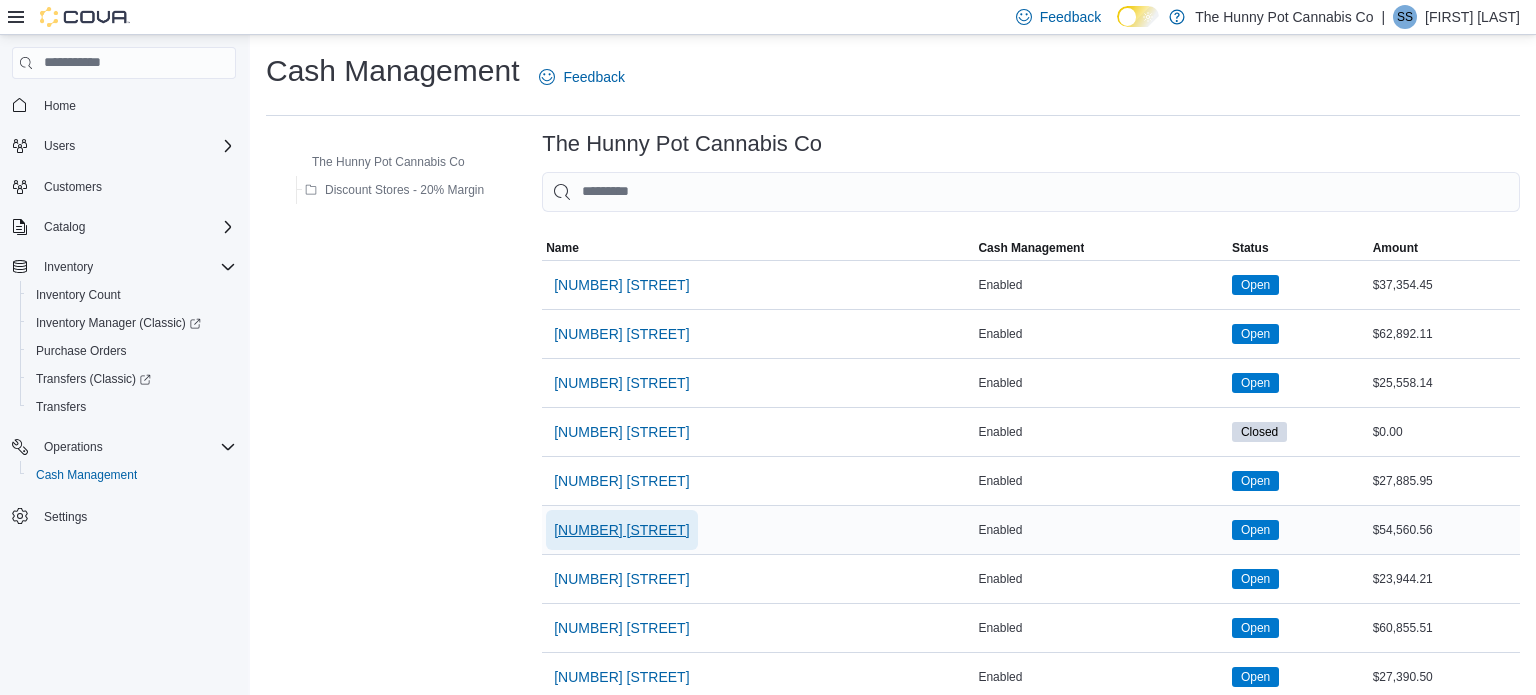 click on "[NUMBER] [STREET]" at bounding box center [621, 285] 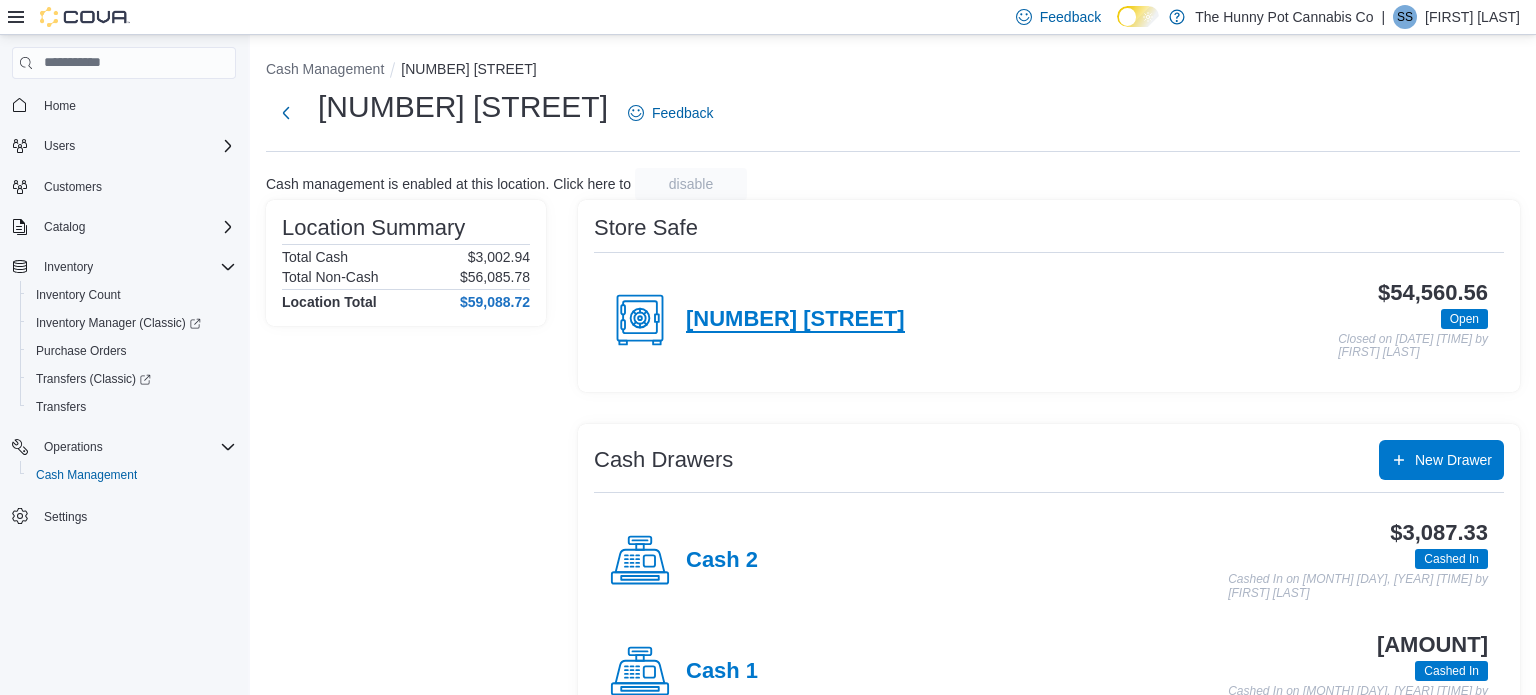 click on "[NUMBER] [STREET]" at bounding box center (795, 320) 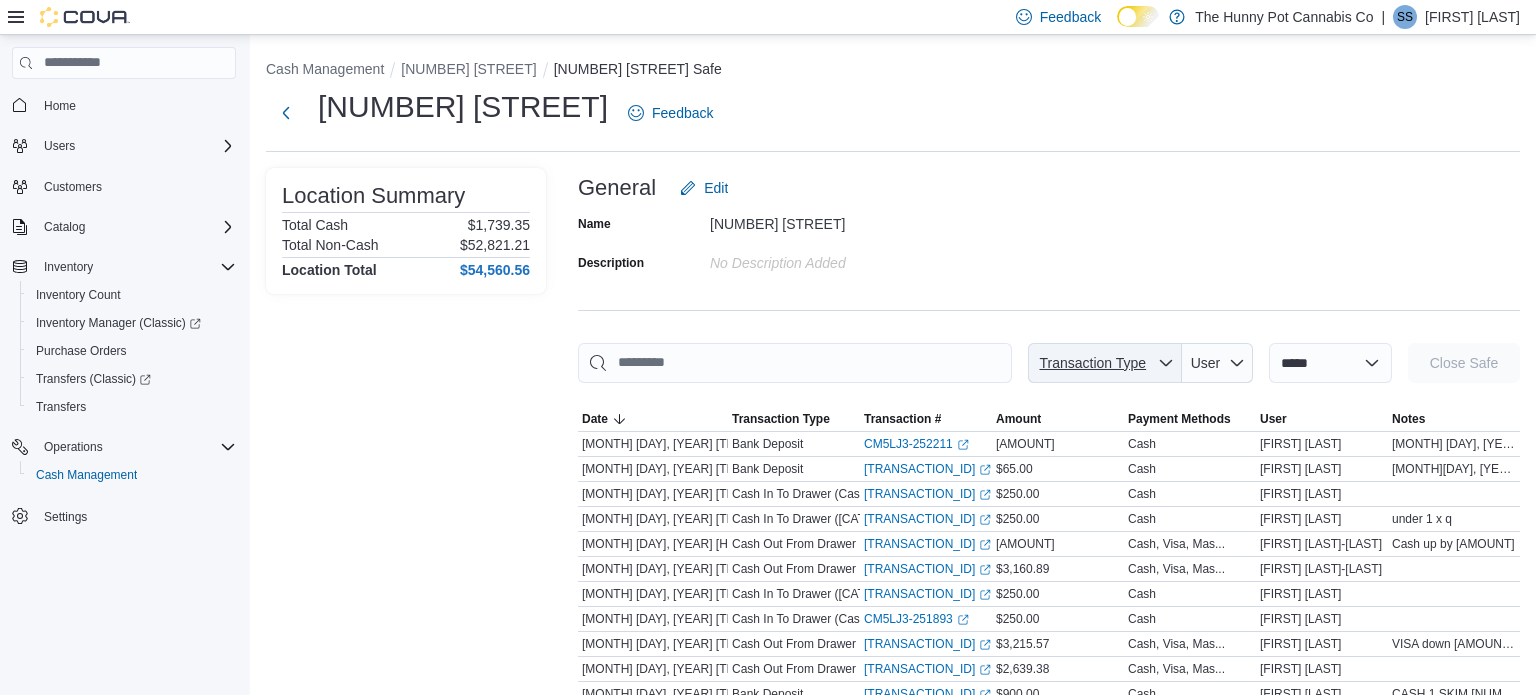 click on "Transaction Type" at bounding box center [1092, 363] 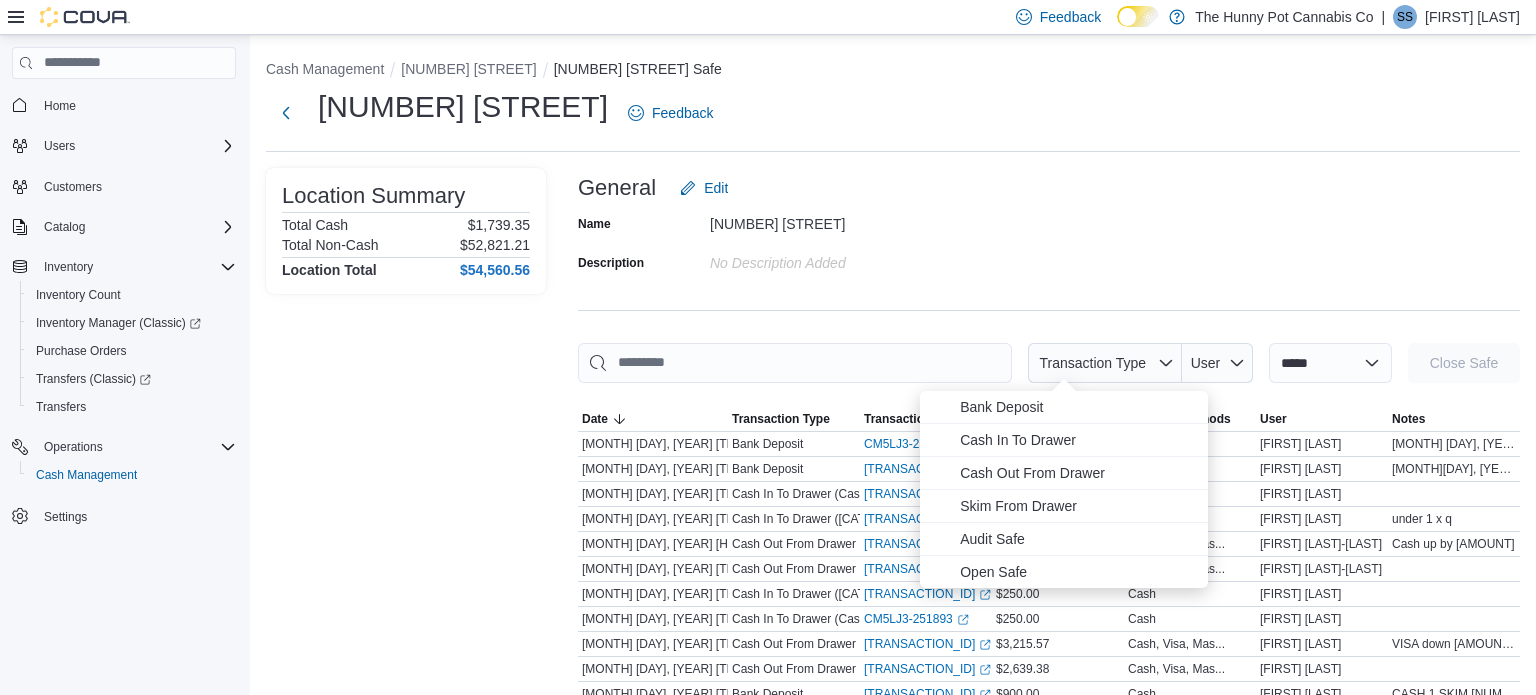 click on "Name [NUMBER] [STREET] Description No Description added" at bounding box center [1049, 243] 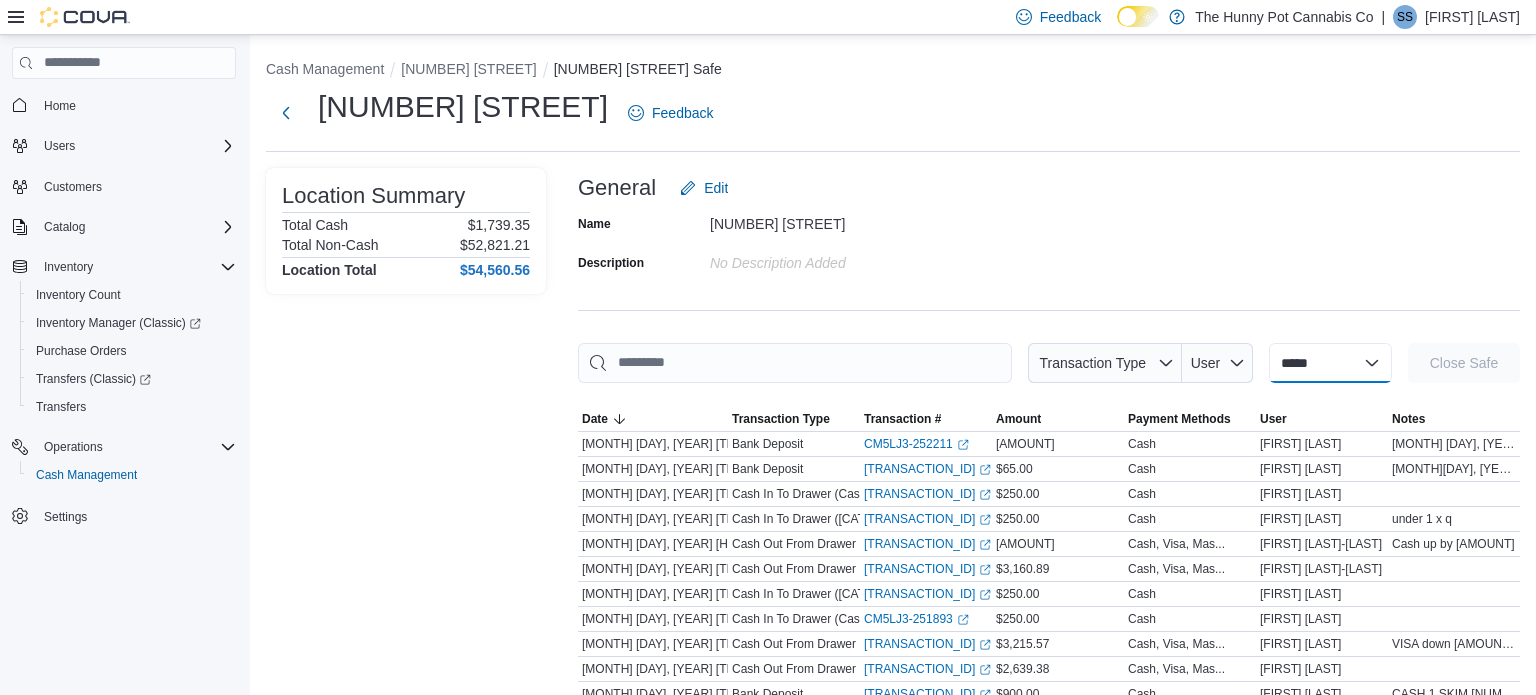 click on "**********" at bounding box center (1330, 363) 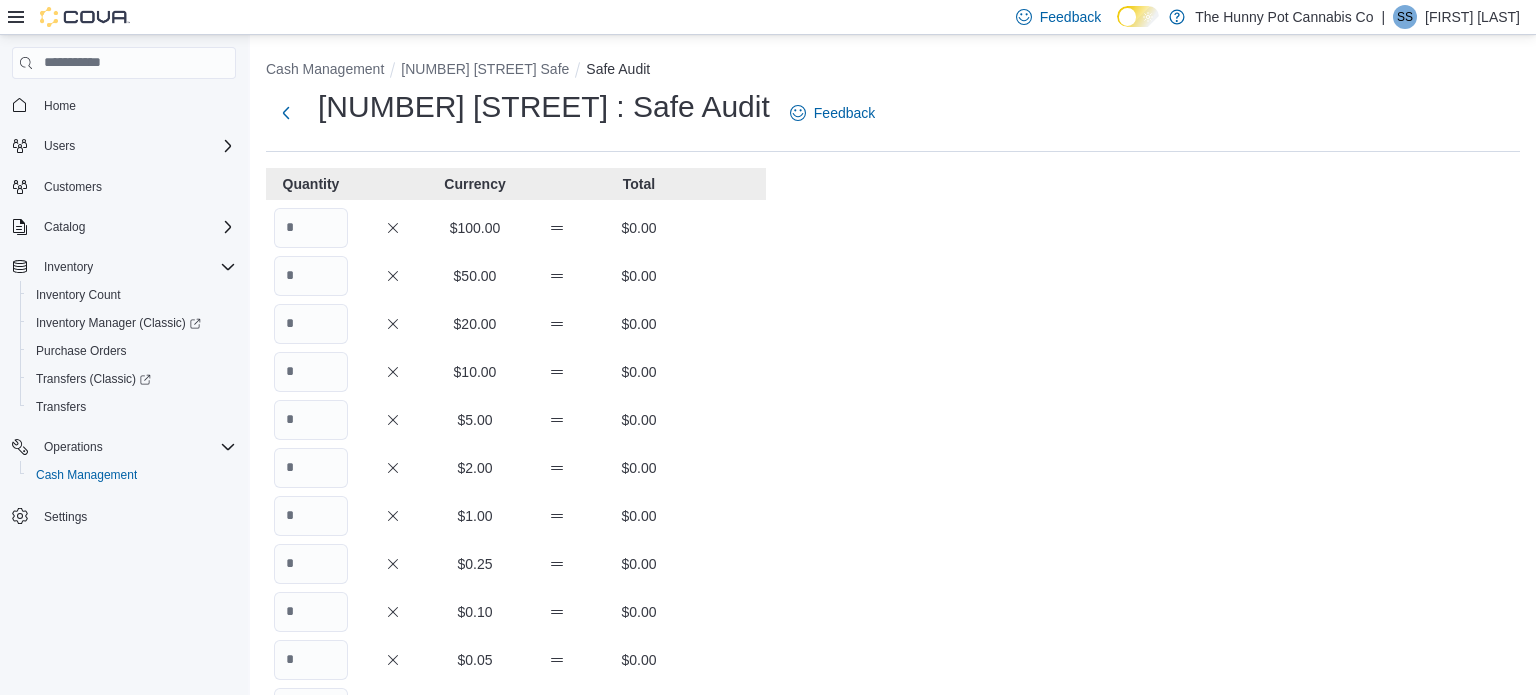 scroll, scrollTop: 0, scrollLeft: 0, axis: both 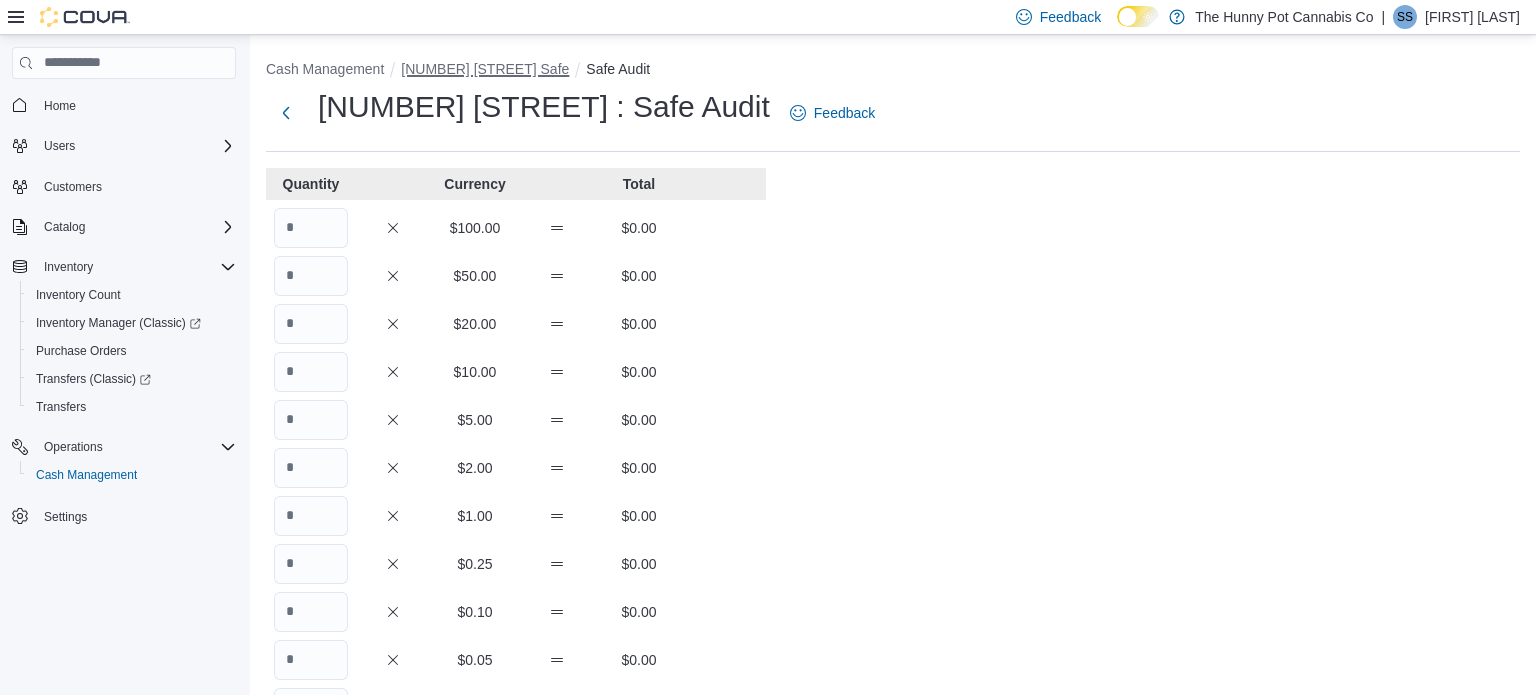 click on "[NUMBER] [STREET] Safe" at bounding box center (325, 69) 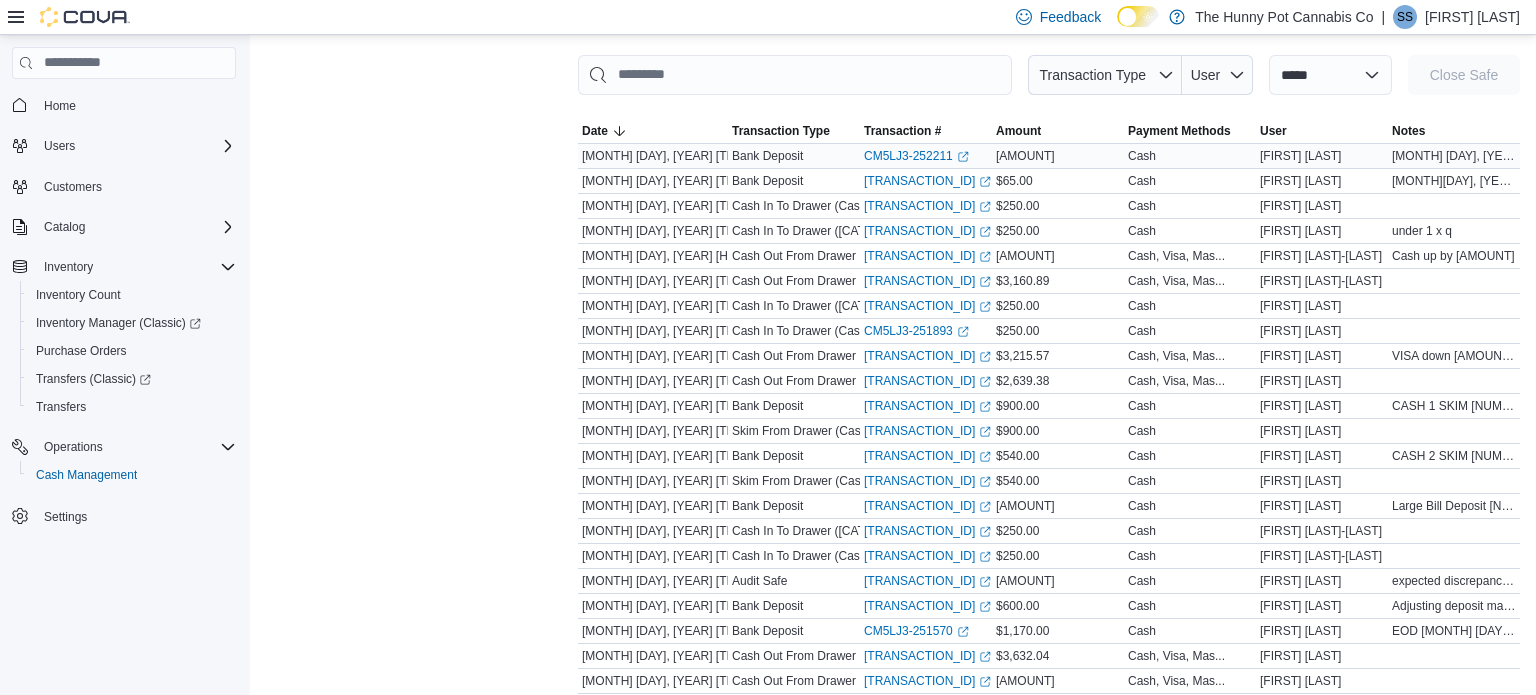 scroll, scrollTop: 0, scrollLeft: 0, axis: both 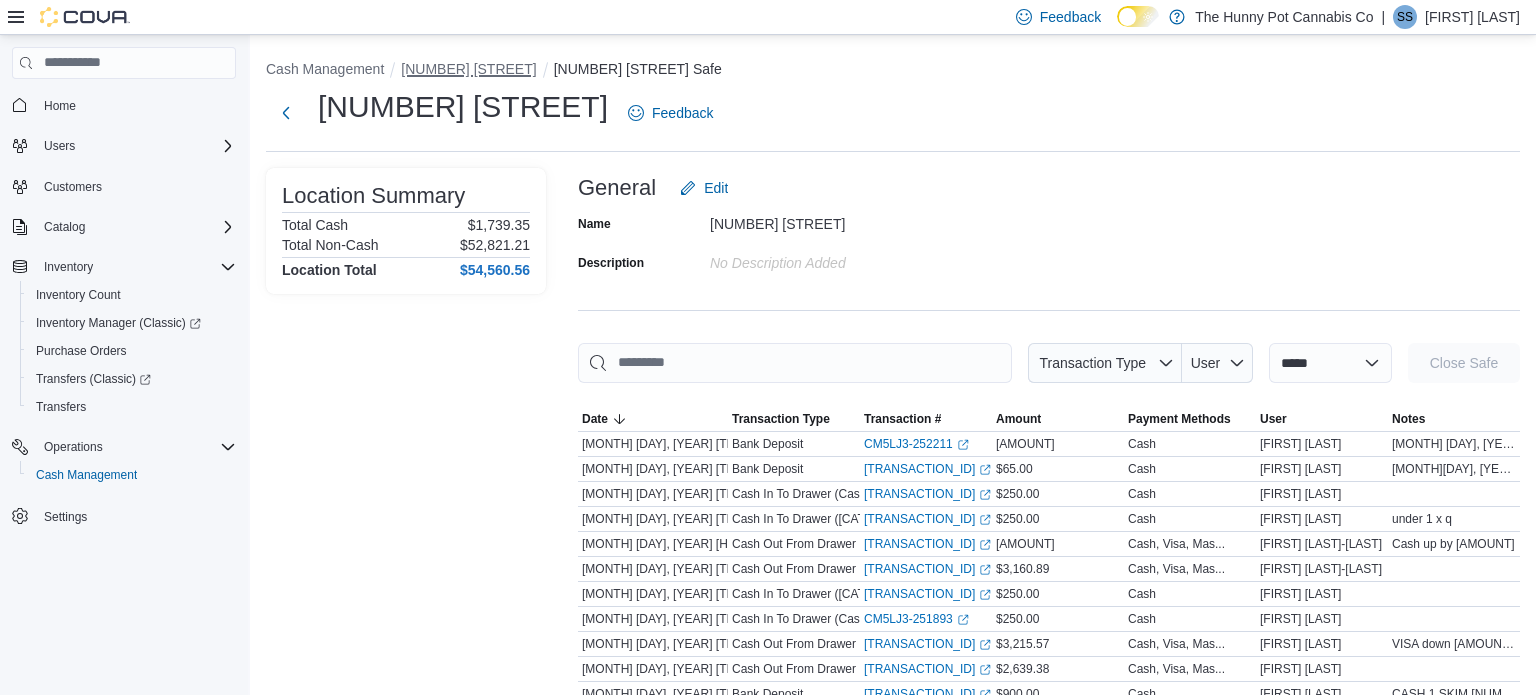 click on "[NUMBER] [STREET]" at bounding box center (325, 69) 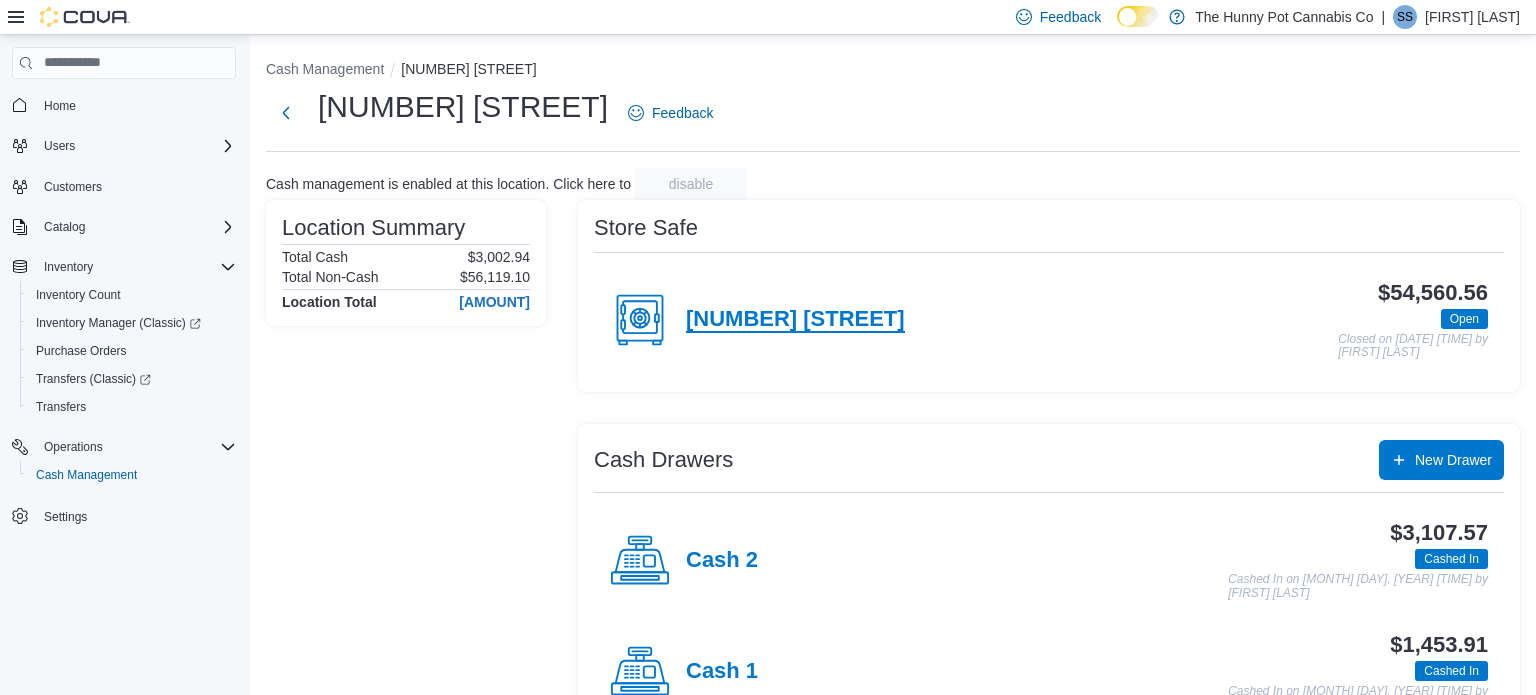 click on "[NUMBER] [STREET]" at bounding box center [795, 320] 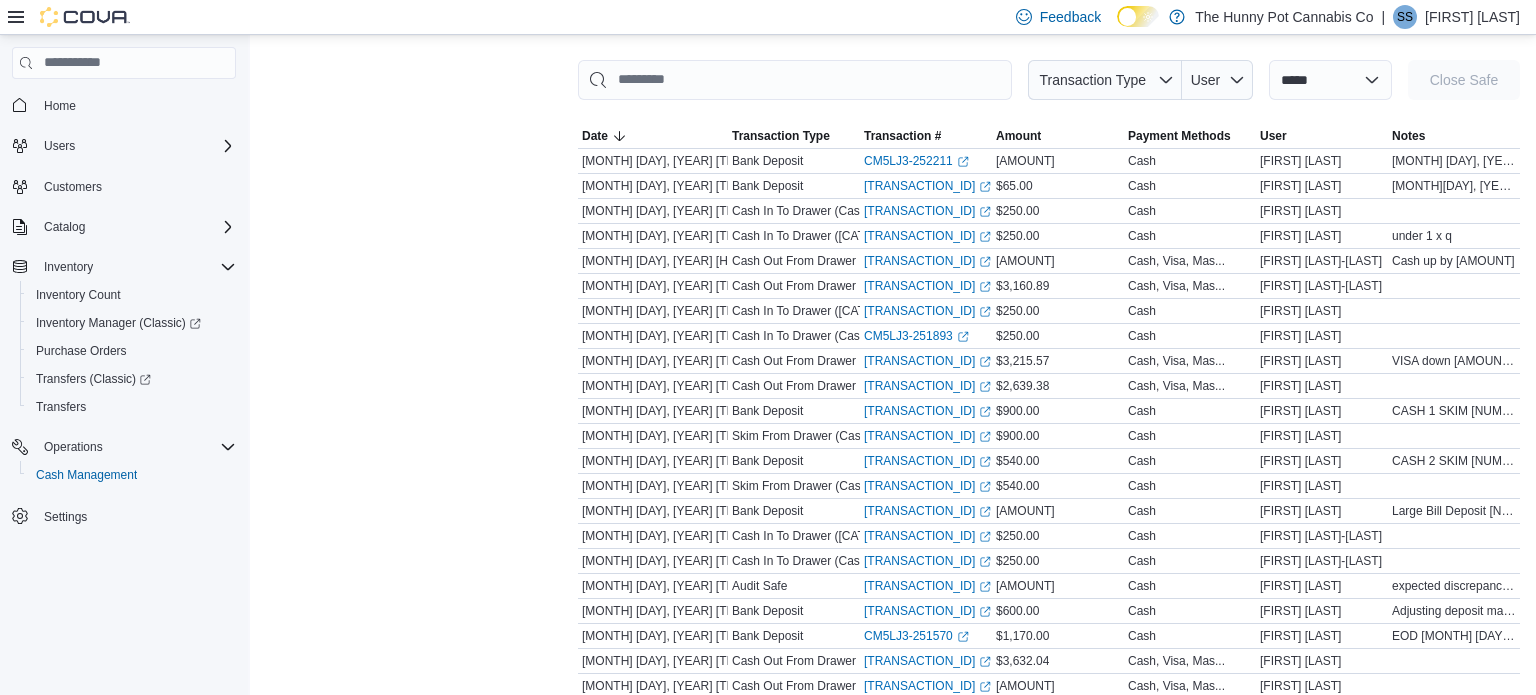scroll, scrollTop: 279, scrollLeft: 0, axis: vertical 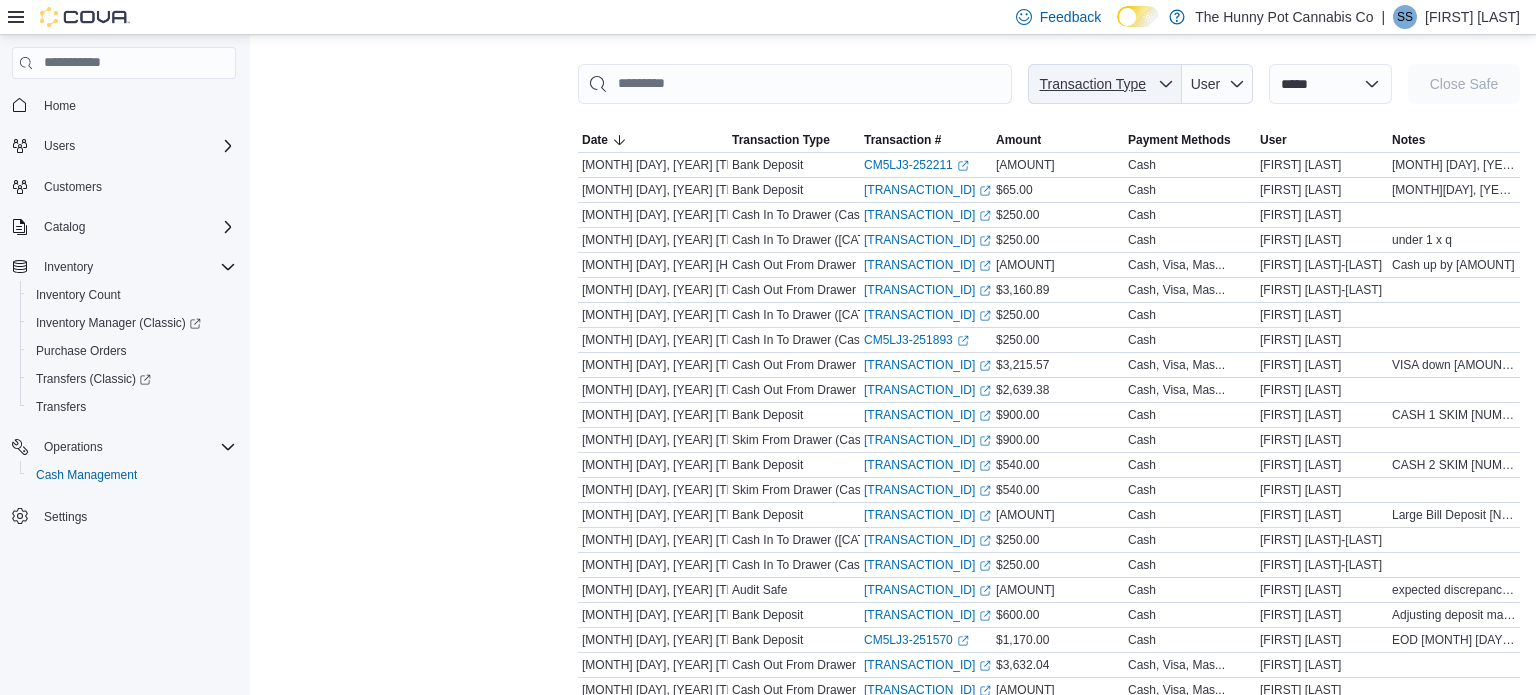 click at bounding box center (1166, 83) 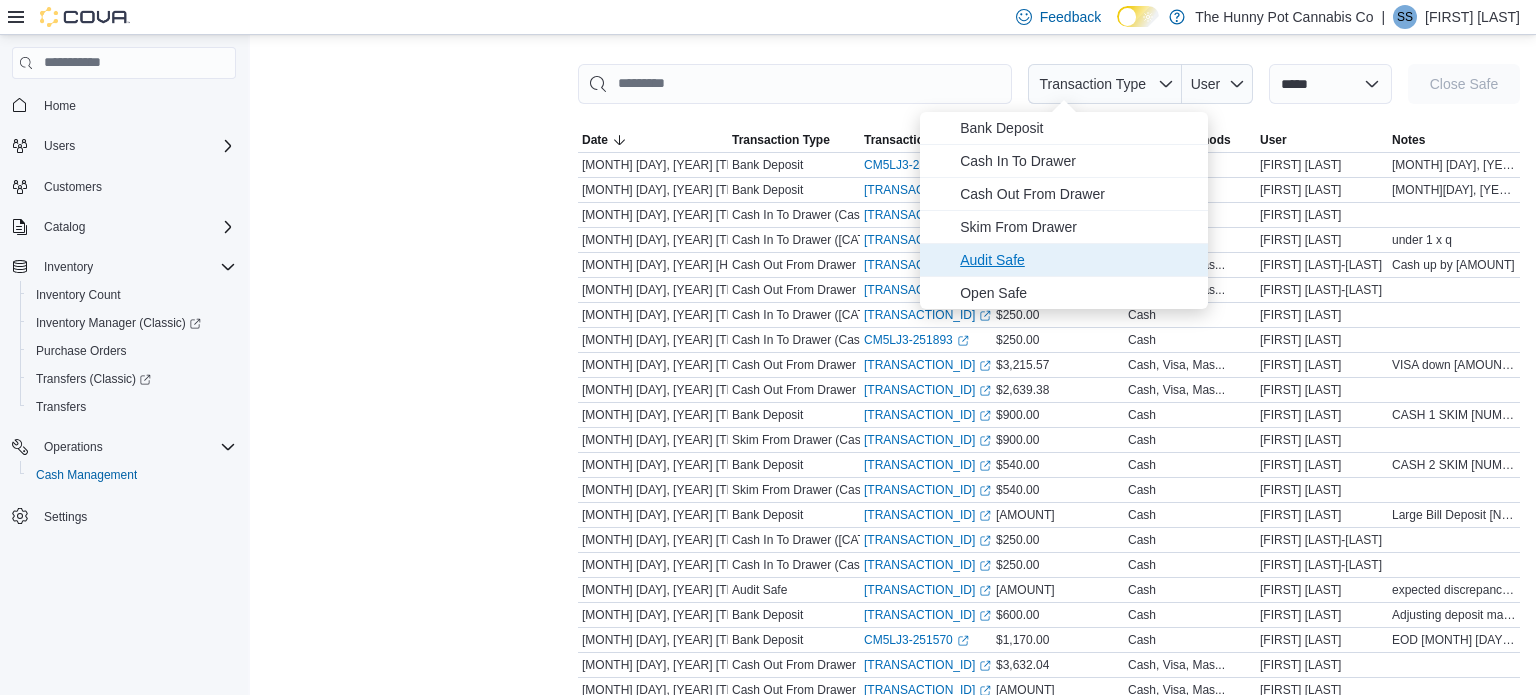 click on "Audit Safe" at bounding box center (1078, 260) 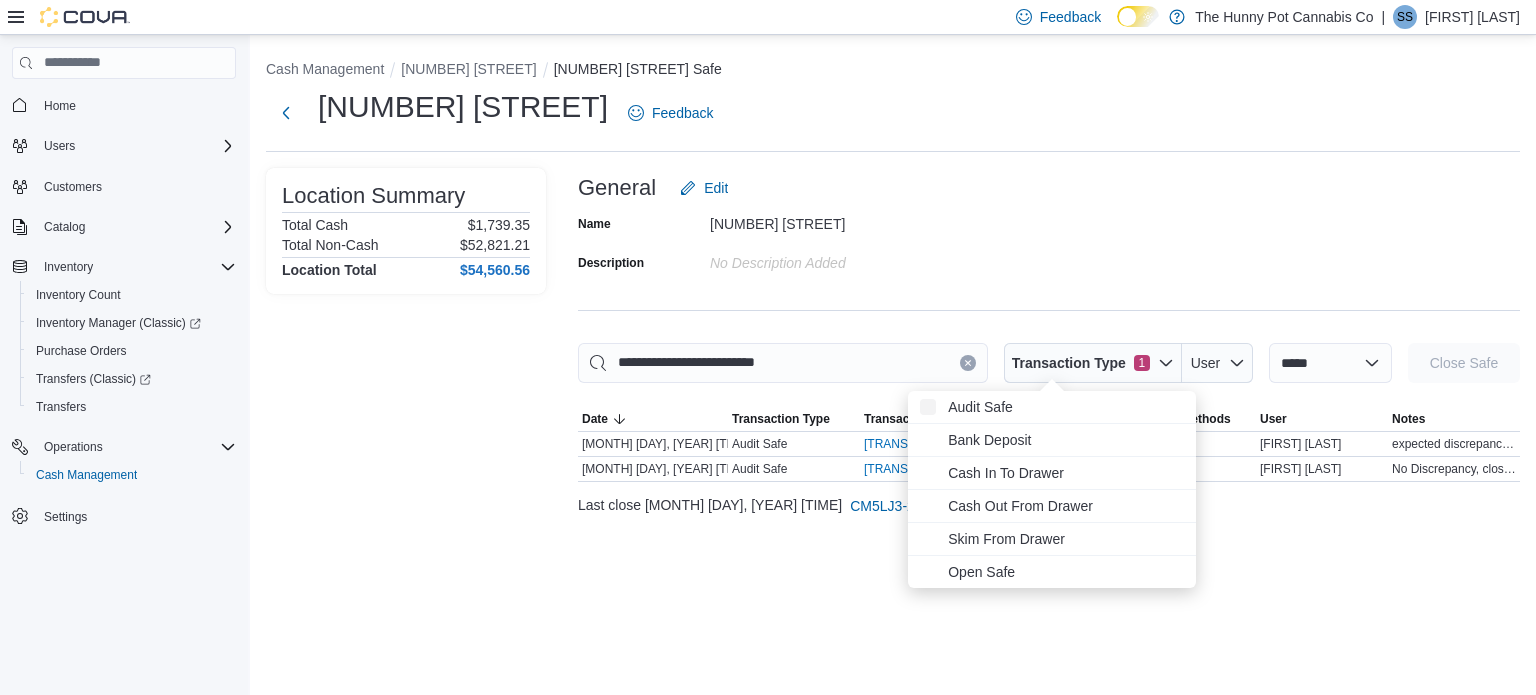 scroll, scrollTop: 0, scrollLeft: 0, axis: both 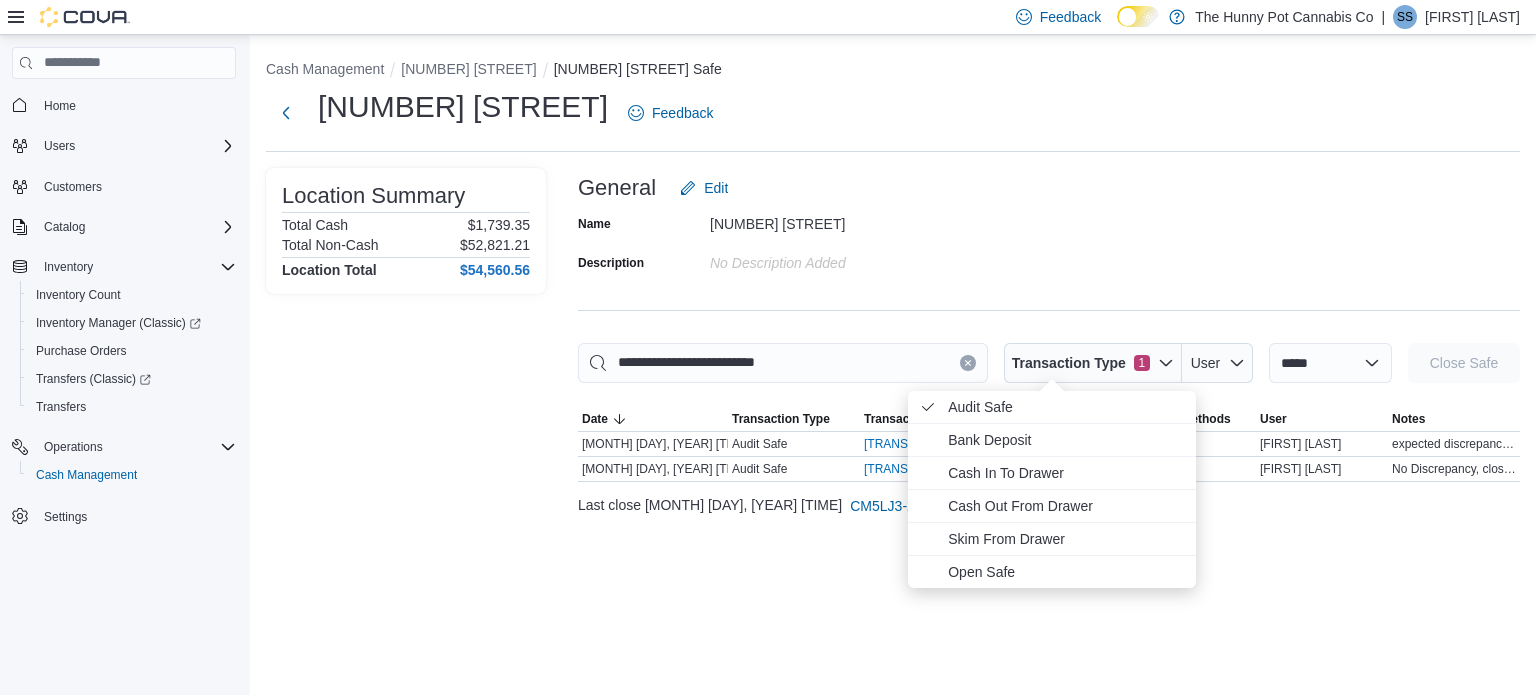 click on "Name [NUMBER] [STREET] Description No Description added" at bounding box center (1049, 243) 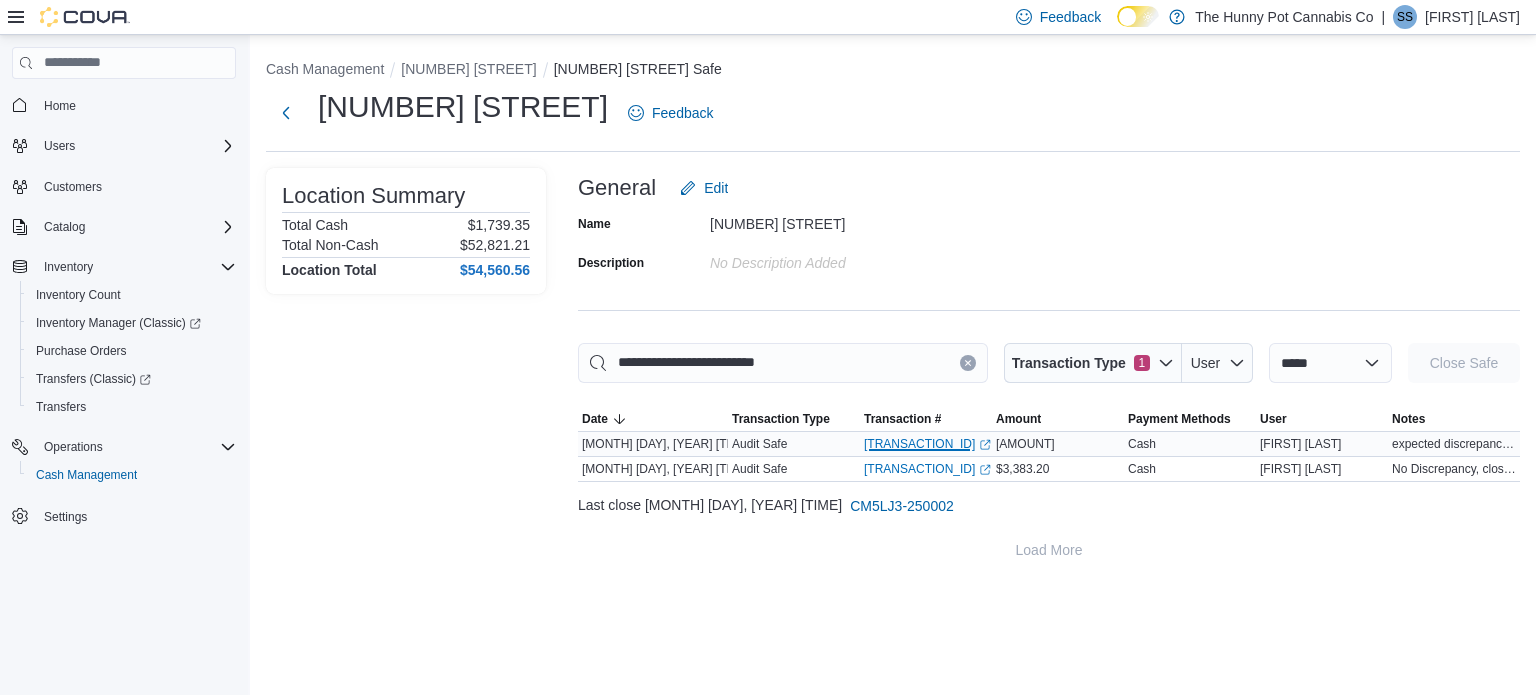 click on "[TRANSACTION_ID] (opens in a new tab or window)" at bounding box center [927, 444] 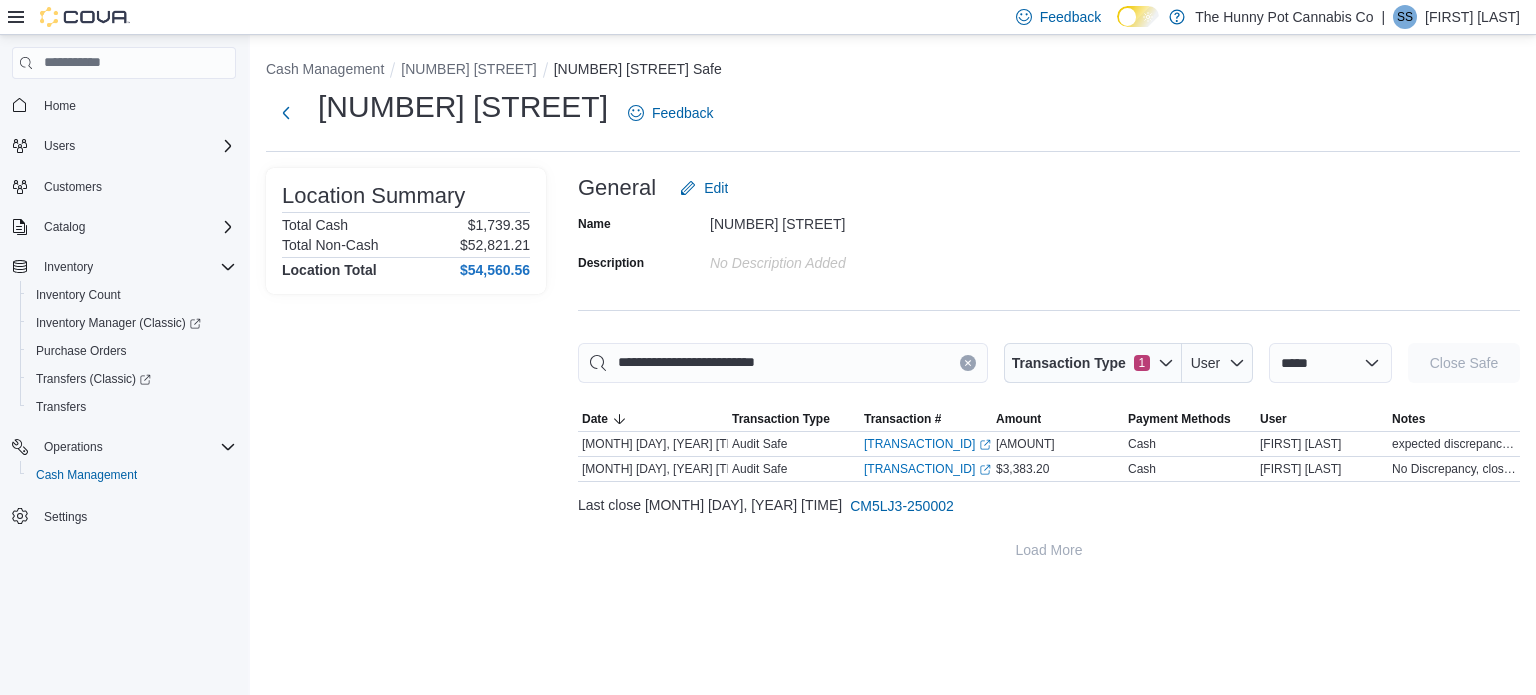 click at bounding box center [968, 363] 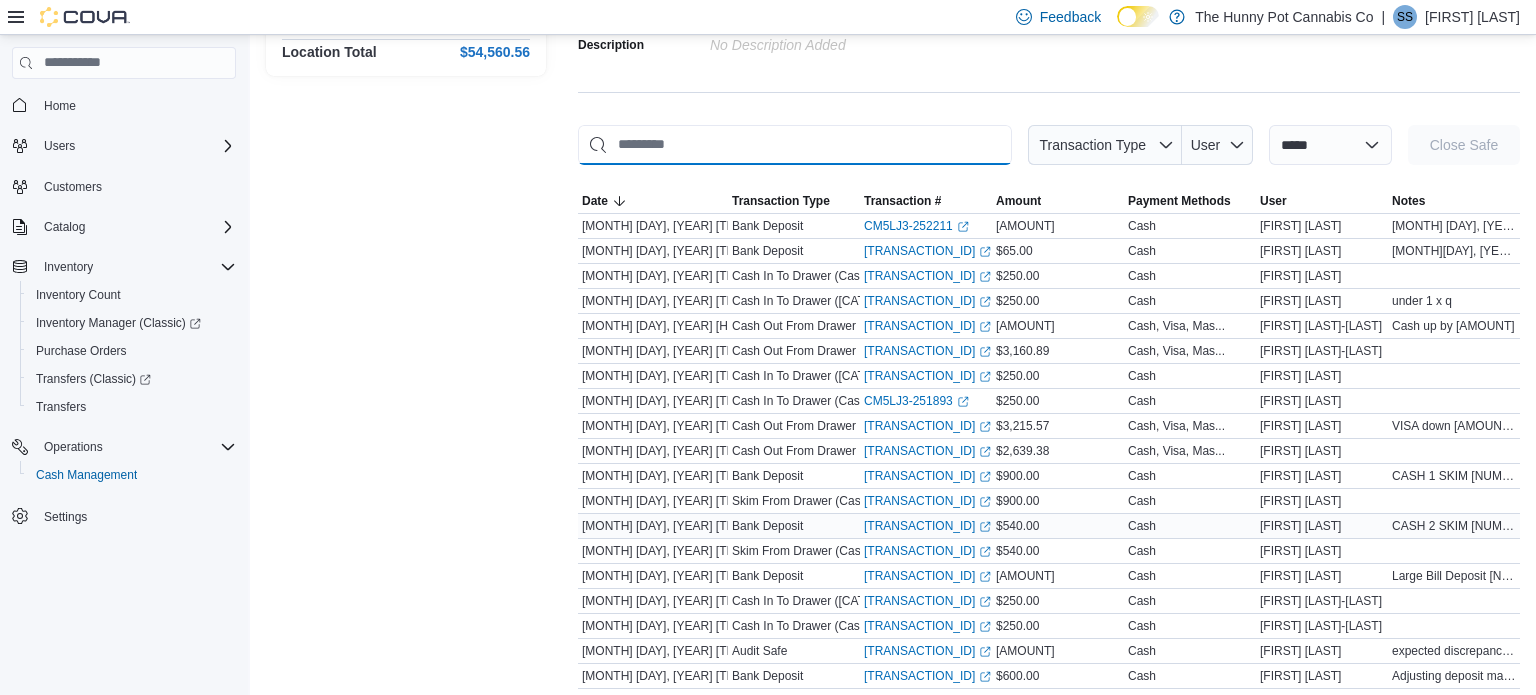 scroll, scrollTop: 220, scrollLeft: 0, axis: vertical 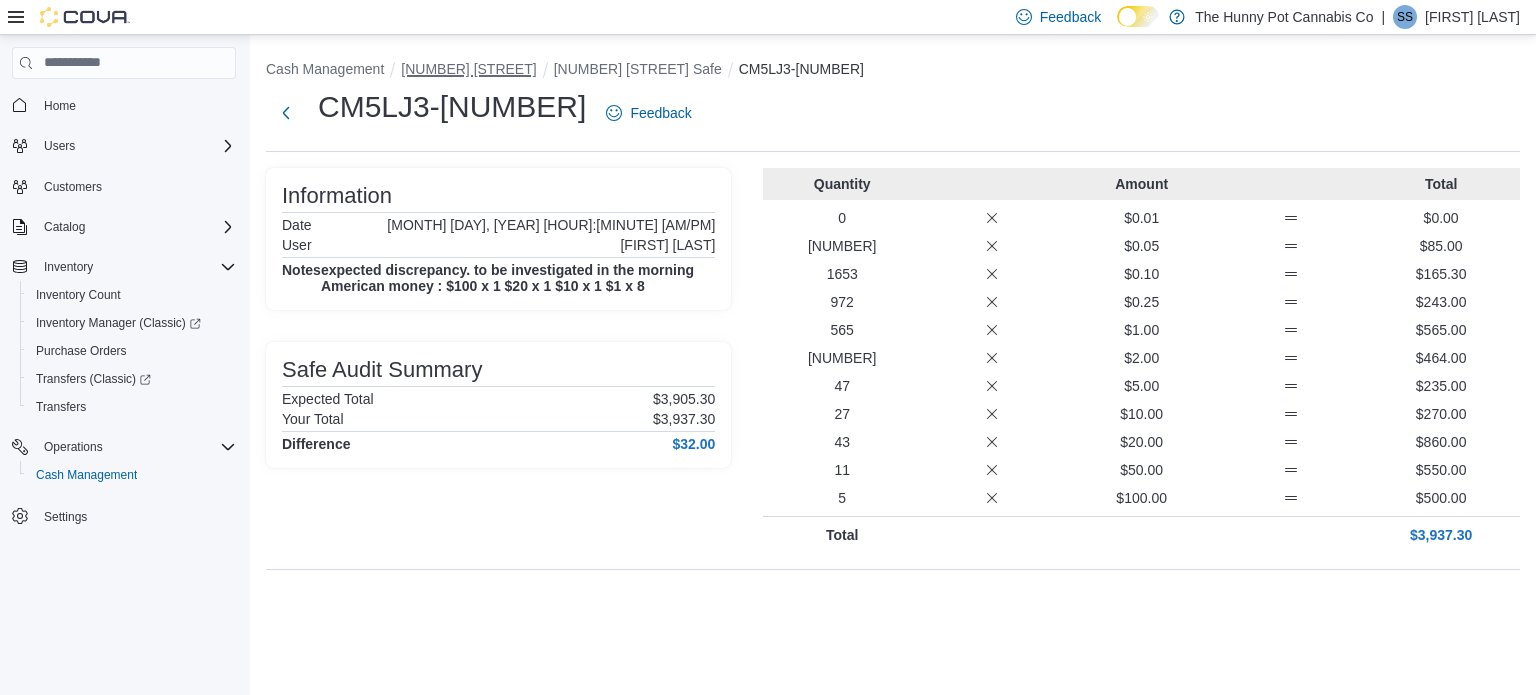 click on "[NUMBER] [STREET]" at bounding box center [325, 69] 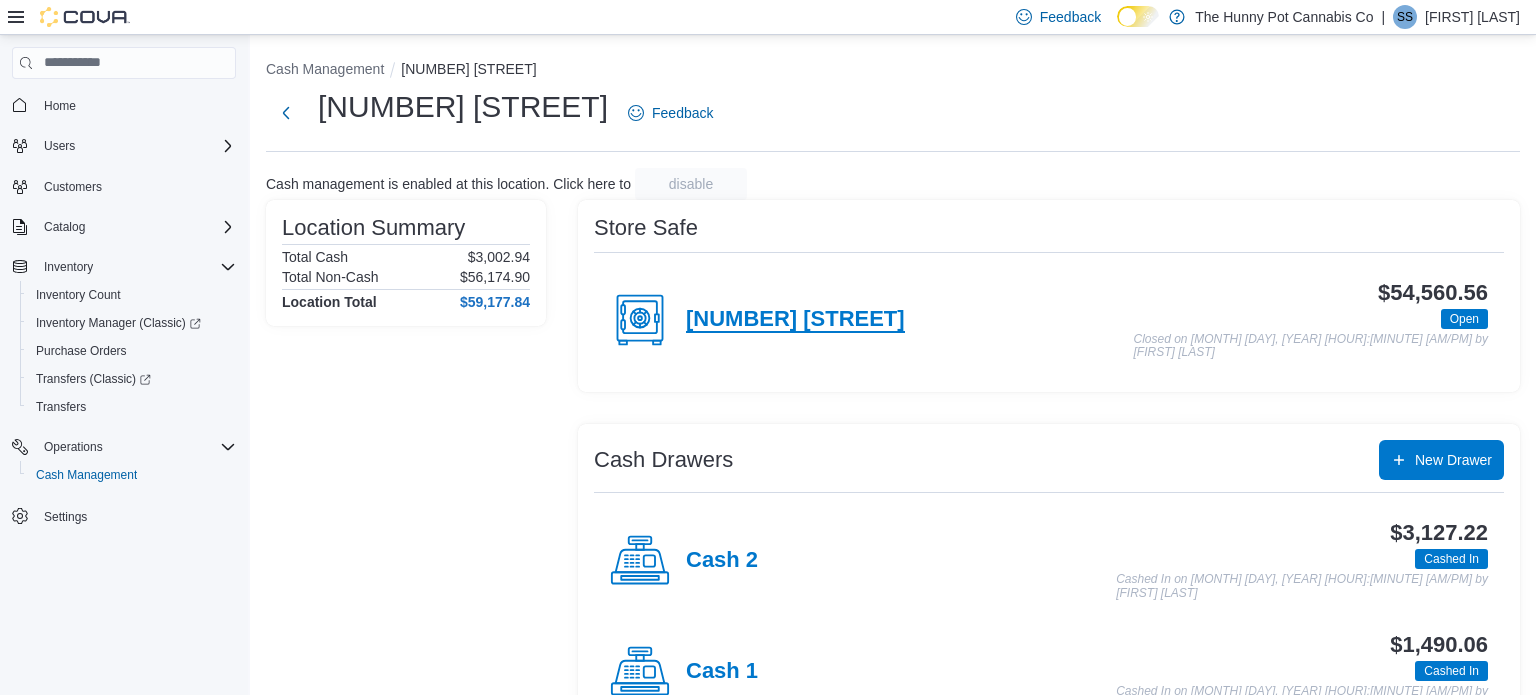 click on "[NUMBER] [STREET]" at bounding box center (795, 320) 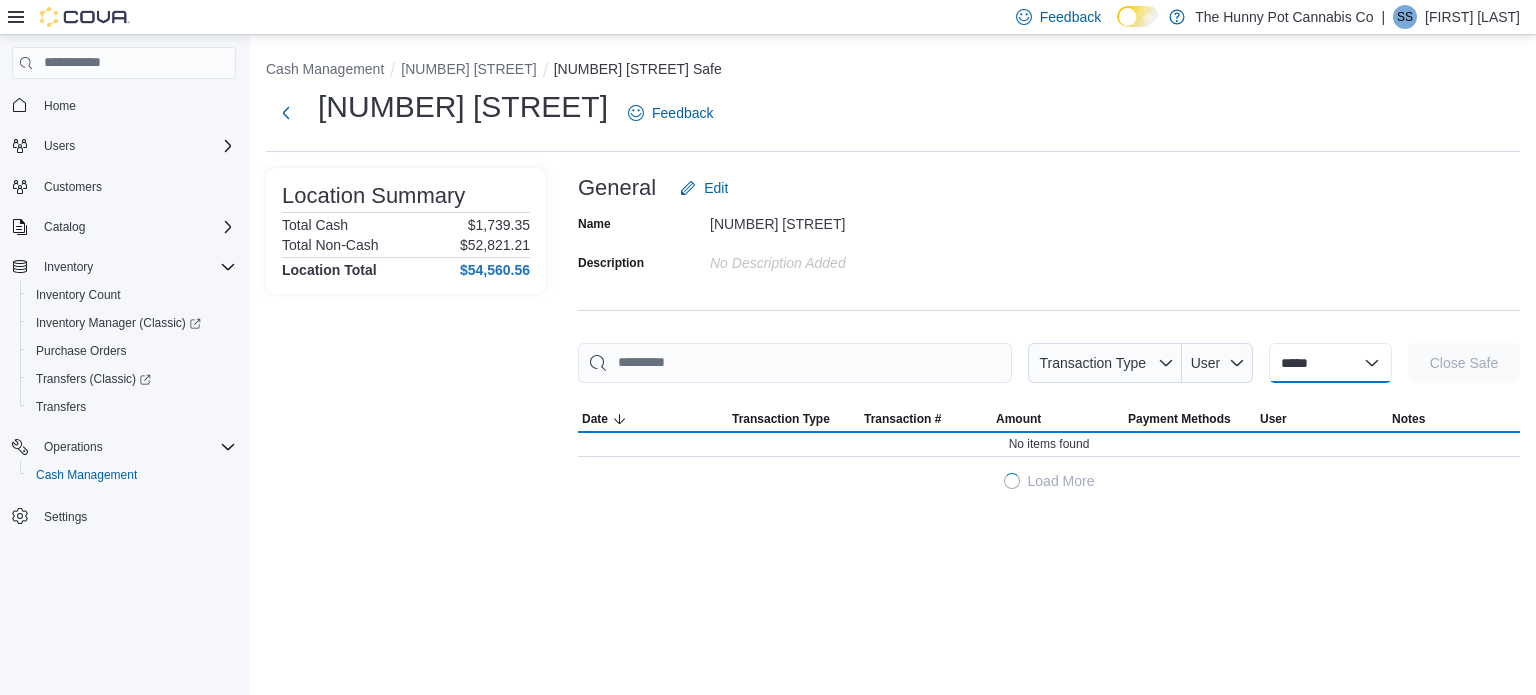 click on "**********" at bounding box center [1330, 363] 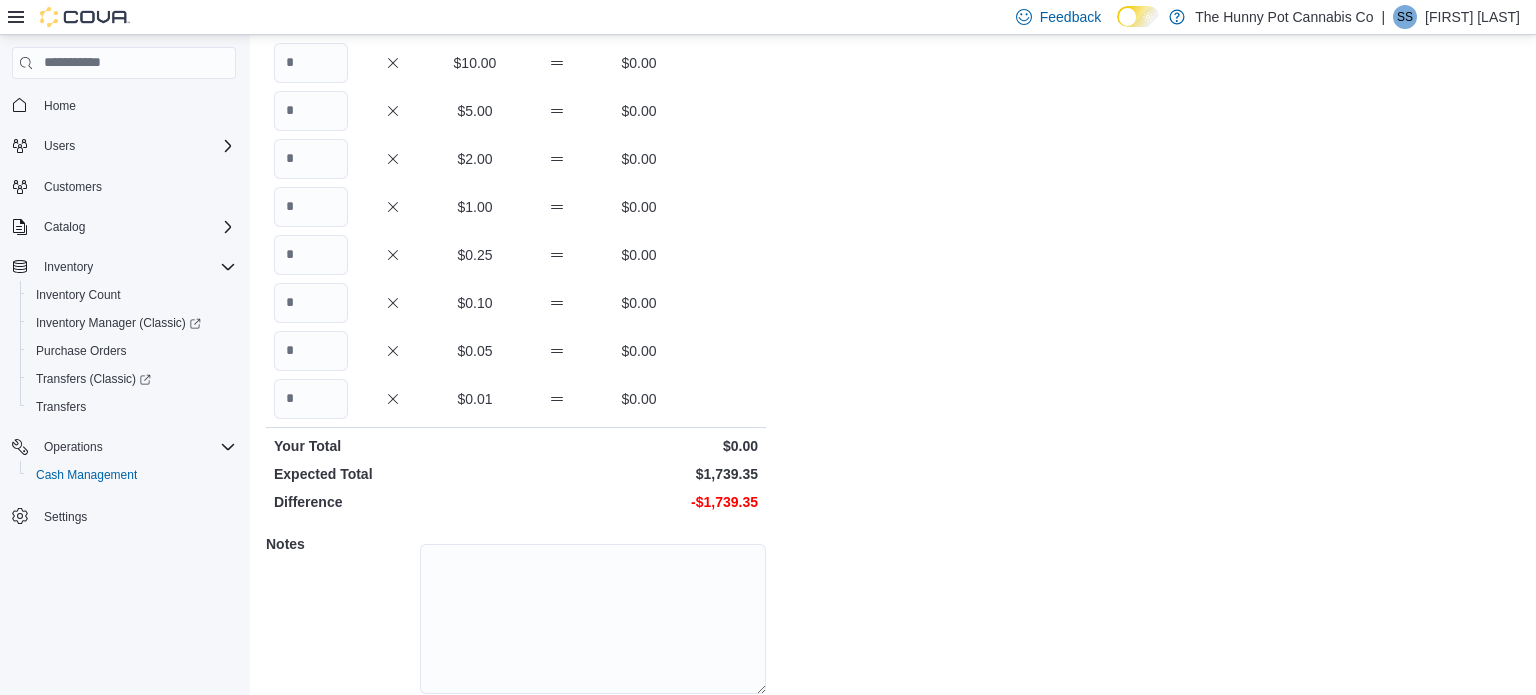 scroll, scrollTop: 316, scrollLeft: 0, axis: vertical 